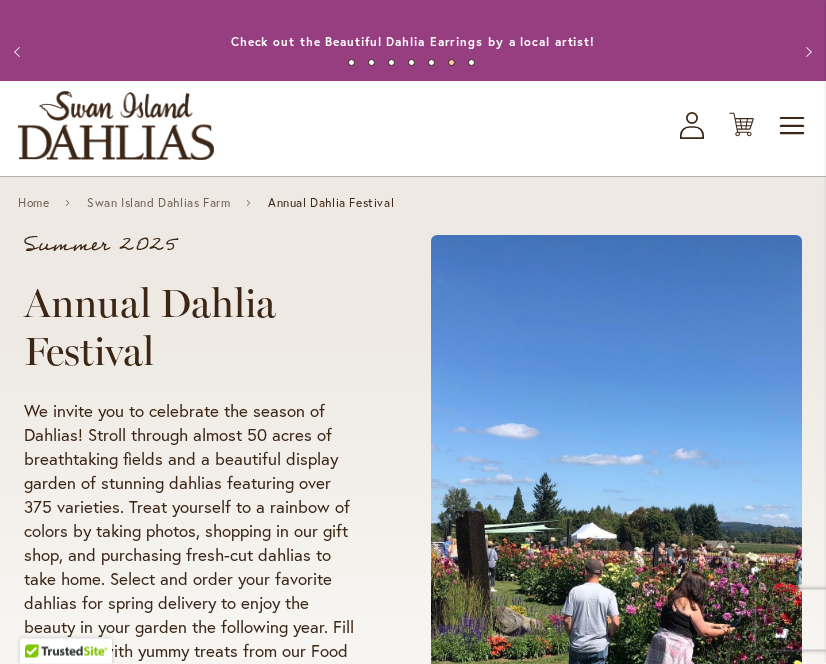 scroll, scrollTop: 0, scrollLeft: 0, axis: both 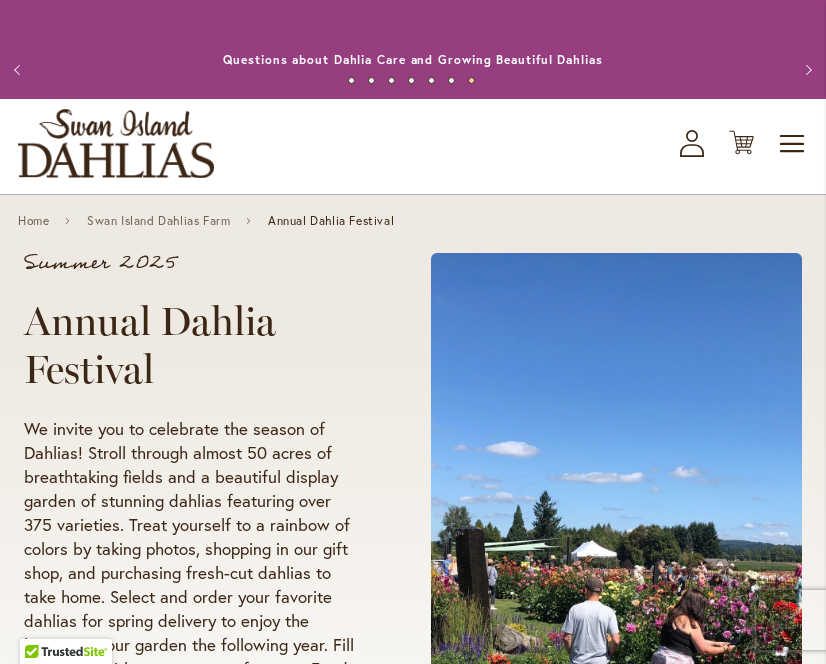 click on "Toggle Nav" at bounding box center (793, 144) 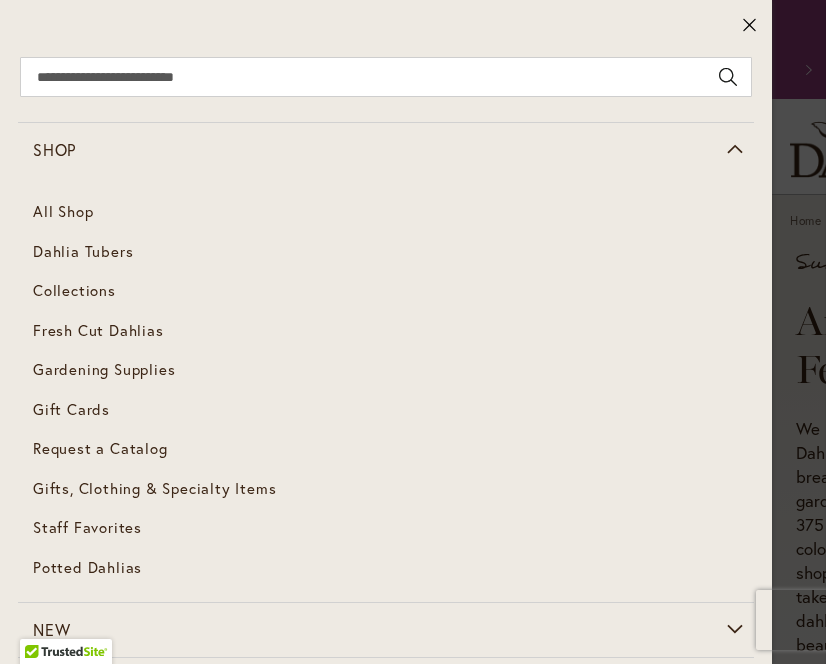 click on "Dahlia Tubers" at bounding box center (83, 251) 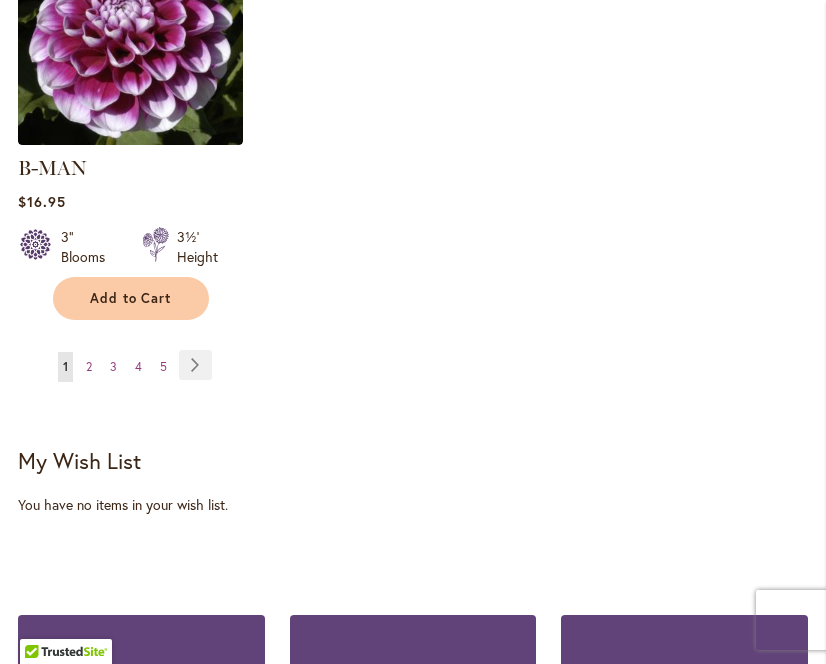 scroll, scrollTop: 2988, scrollLeft: 0, axis: vertical 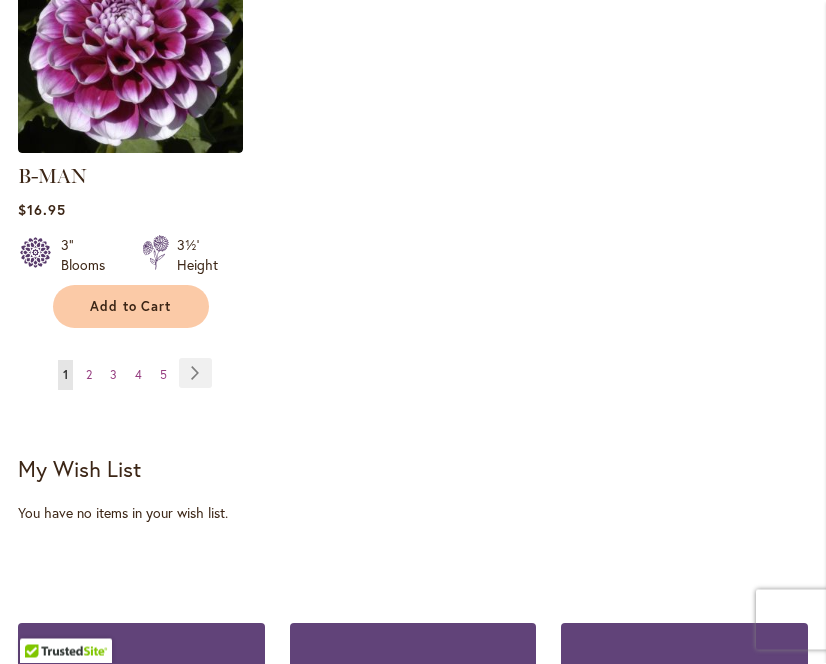 click on "Page
Next" at bounding box center [195, 374] 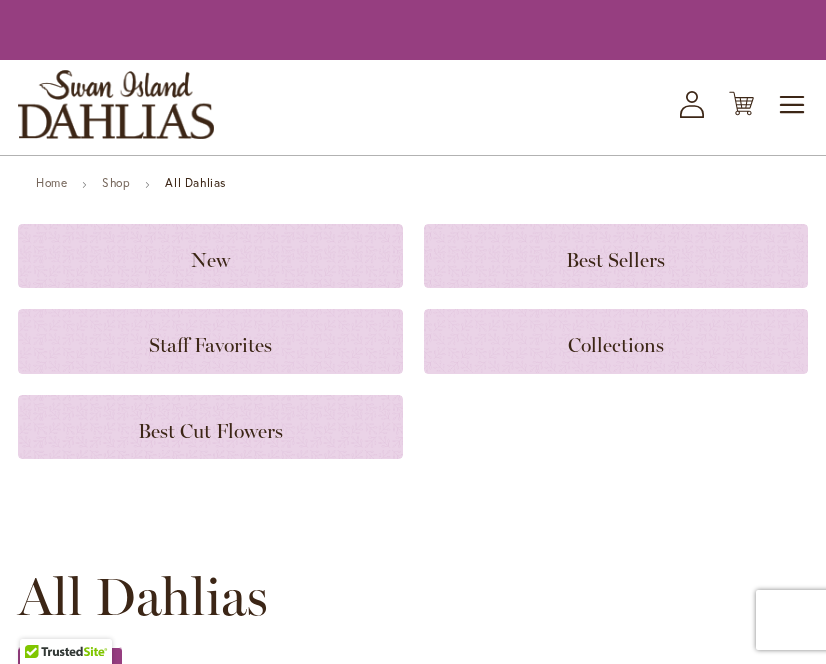 scroll, scrollTop: 0, scrollLeft: 0, axis: both 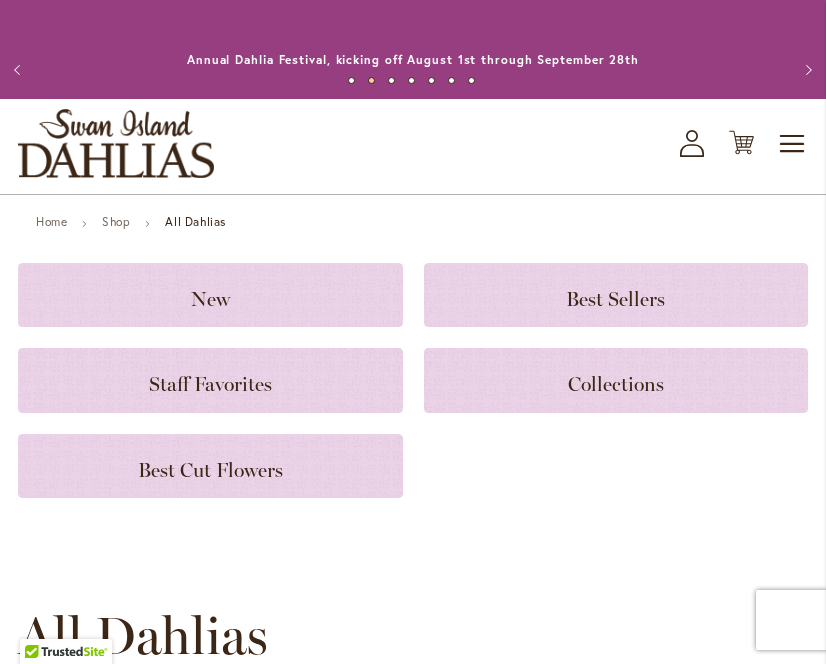 click on "New" 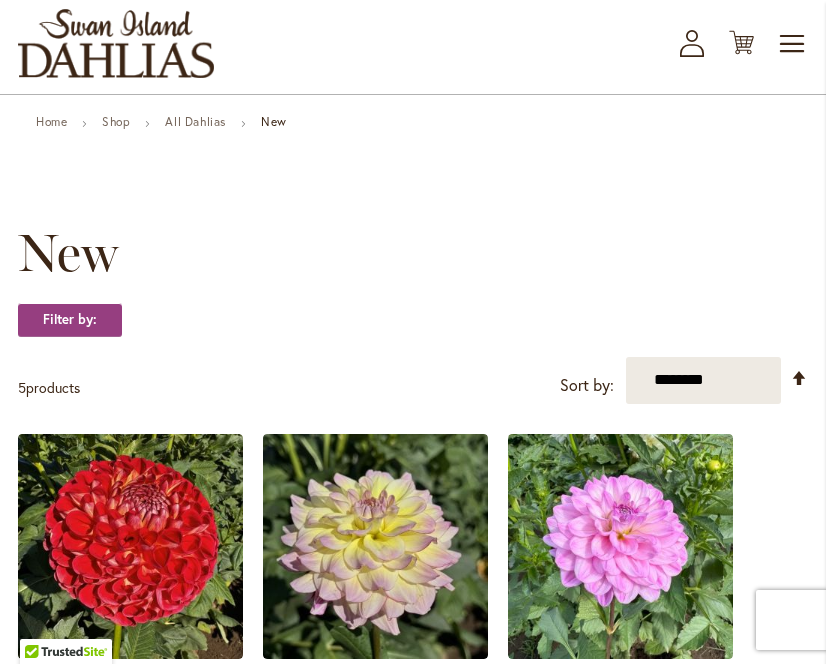 scroll, scrollTop: 0, scrollLeft: 0, axis: both 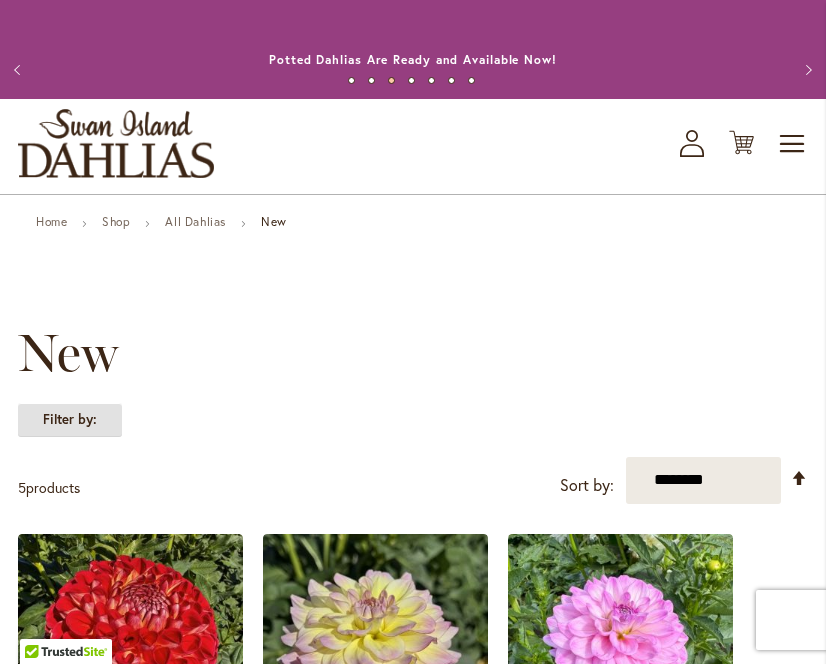 click on "Filter by:" at bounding box center (70, 420) 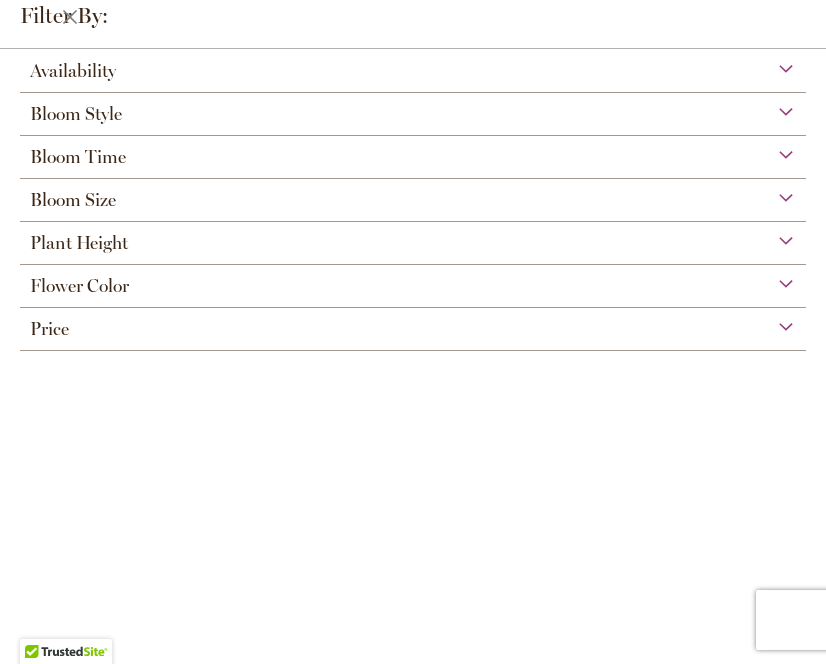 click on "Filter by:" at bounding box center (413, 24) 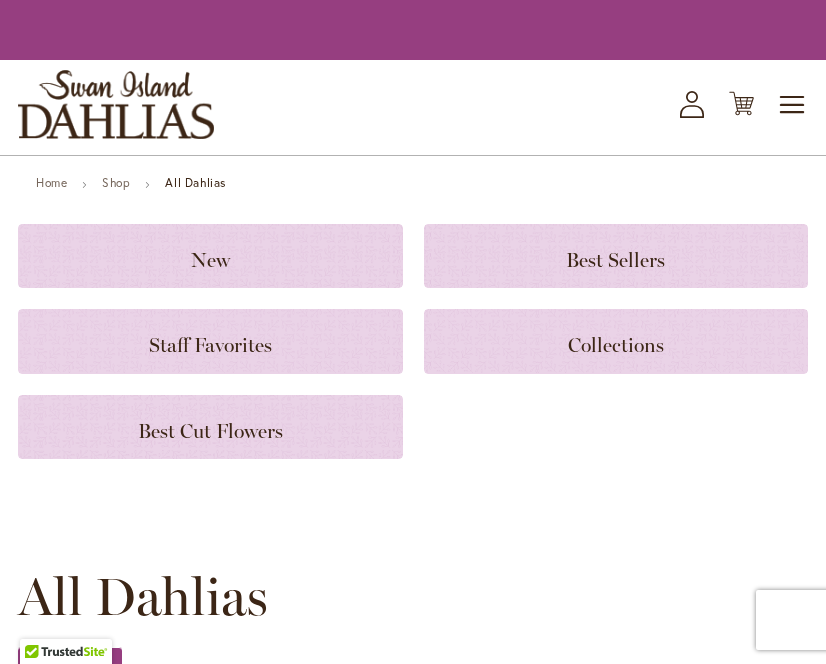 scroll, scrollTop: 0, scrollLeft: 0, axis: both 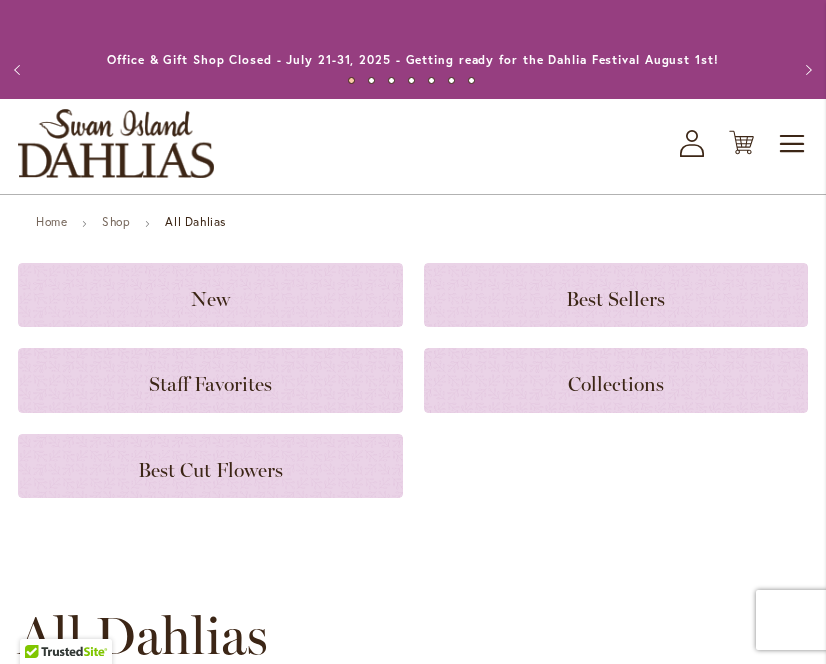 click on "Staff Favorites" 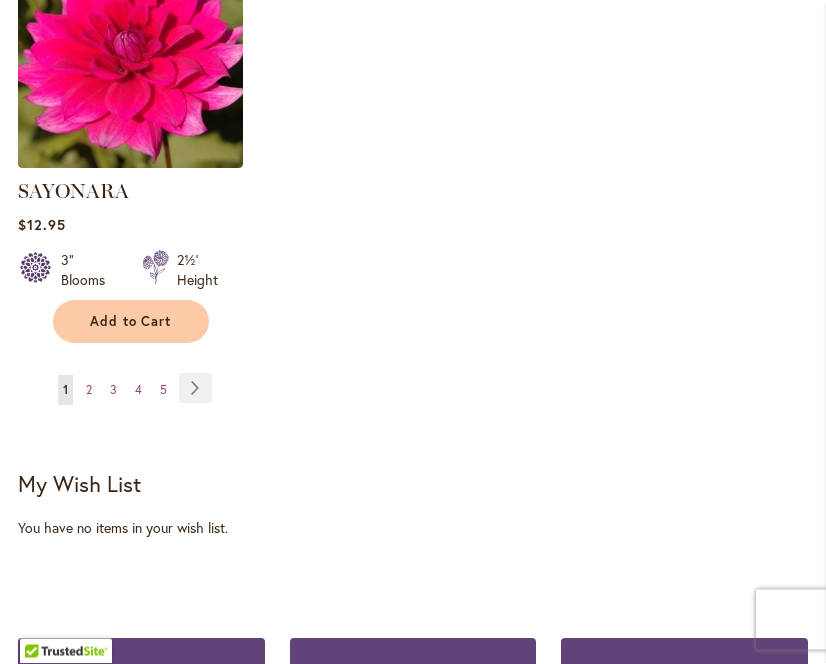 scroll, scrollTop: 2720, scrollLeft: 0, axis: vertical 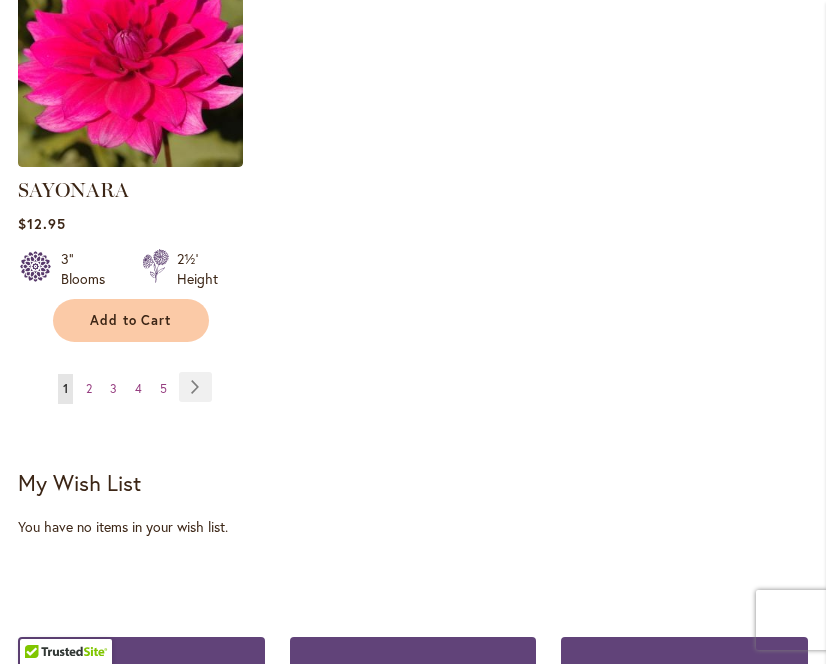 click on "Page
Next" at bounding box center [195, 387] 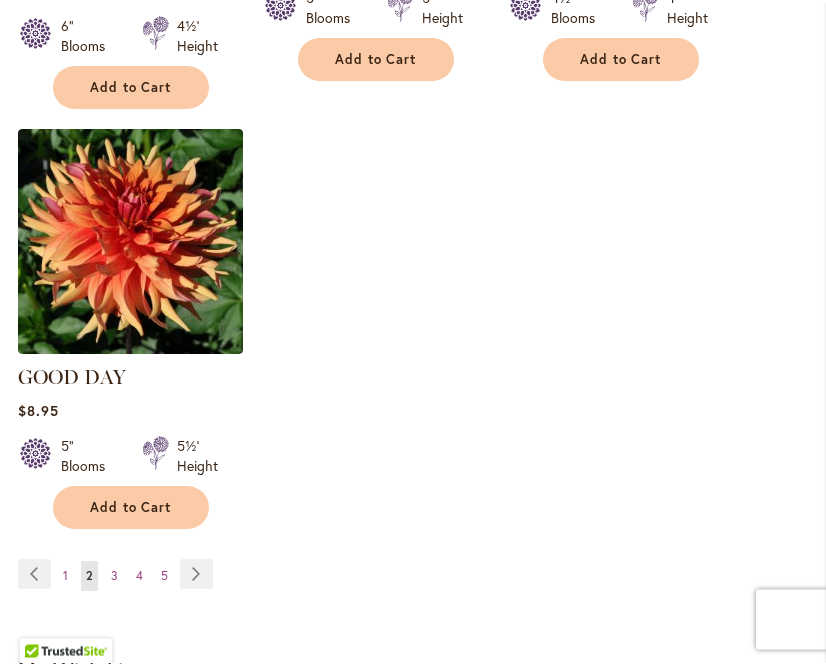 scroll, scrollTop: 2533, scrollLeft: 0, axis: vertical 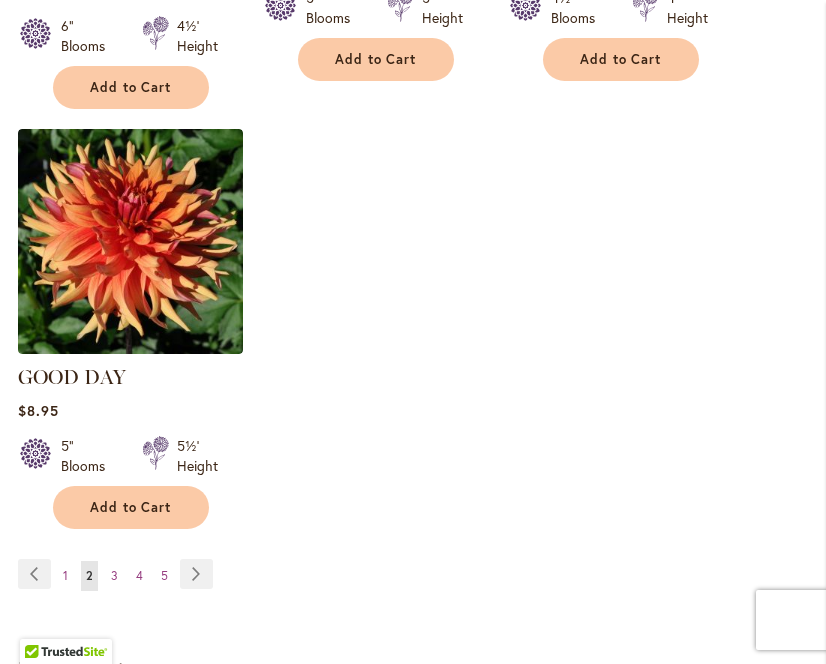 click on "Page
Next" at bounding box center [196, 574] 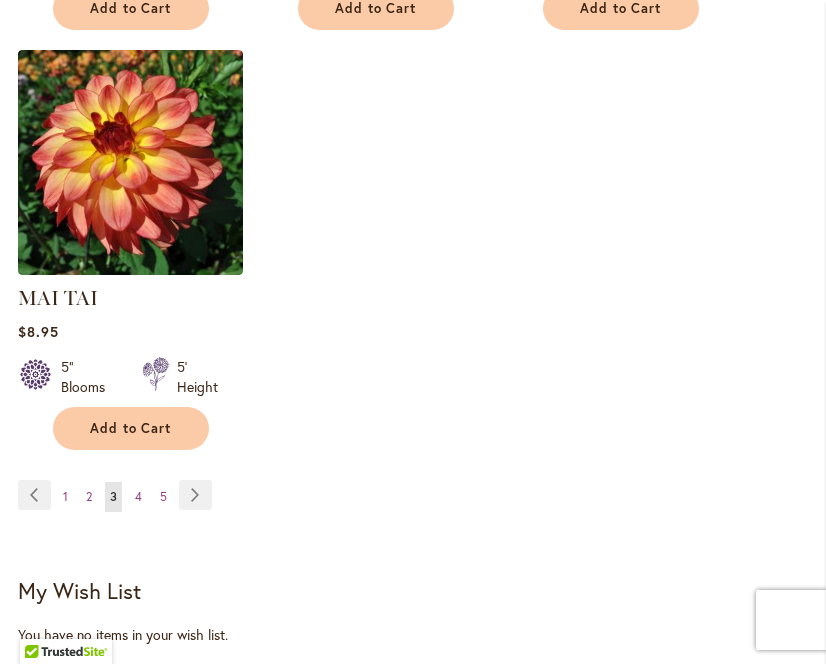 scroll, scrollTop: 2590, scrollLeft: 0, axis: vertical 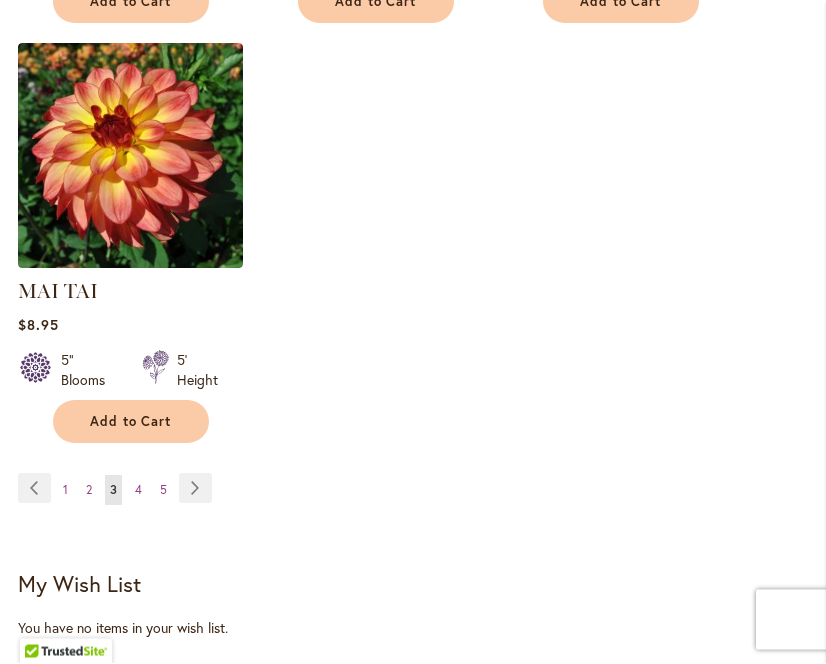 click on "Page
Next" at bounding box center [195, 489] 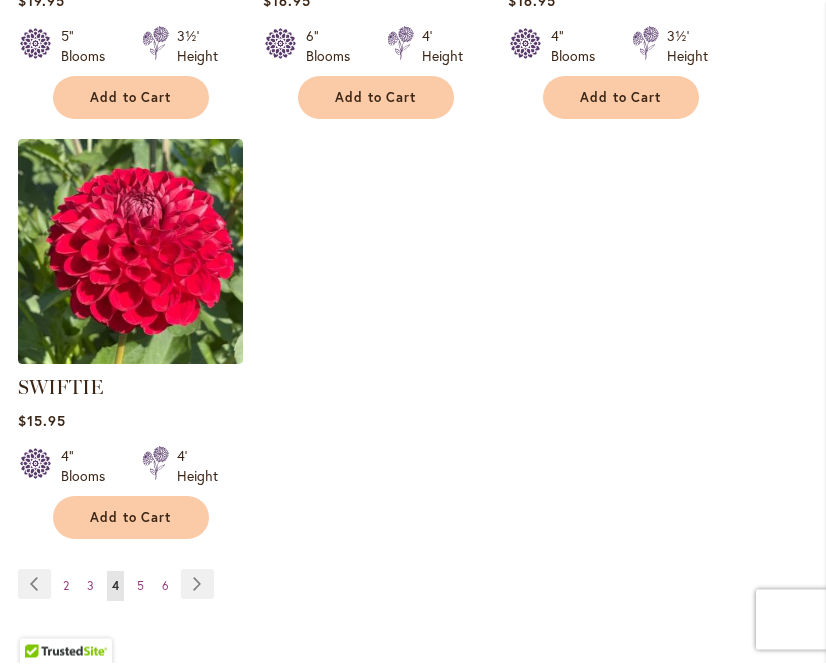 scroll, scrollTop: 2495, scrollLeft: 0, axis: vertical 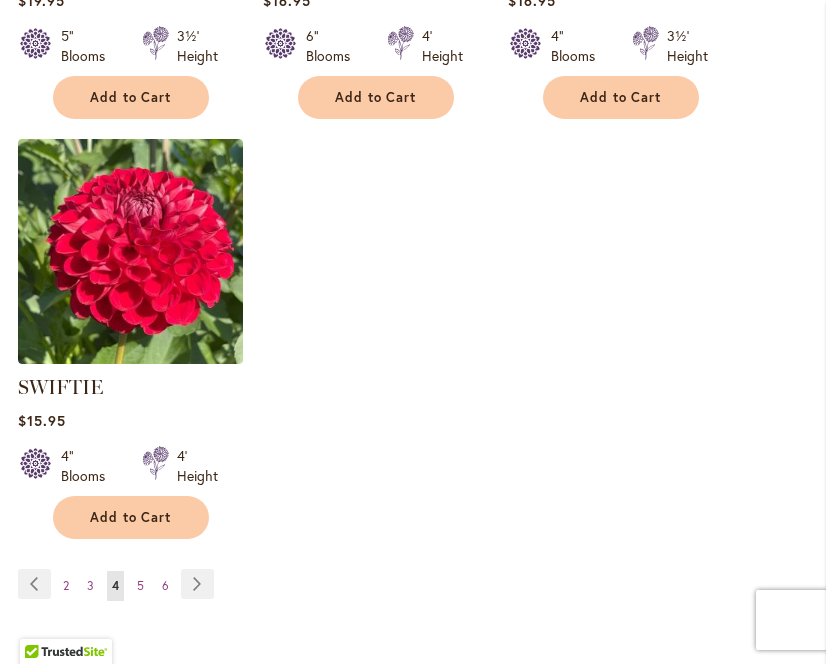 click on "Page
Next" at bounding box center [197, 584] 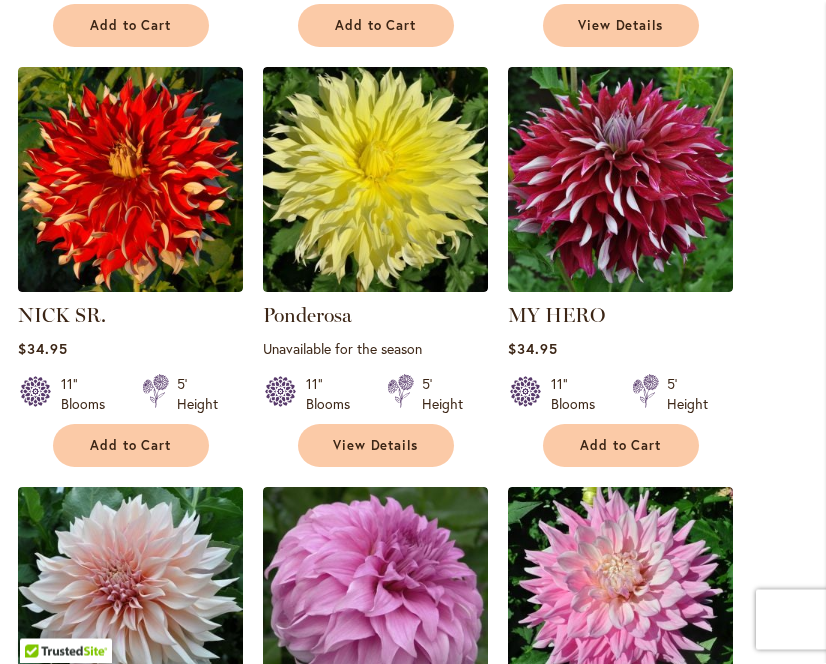 scroll, scrollTop: 1307, scrollLeft: 0, axis: vertical 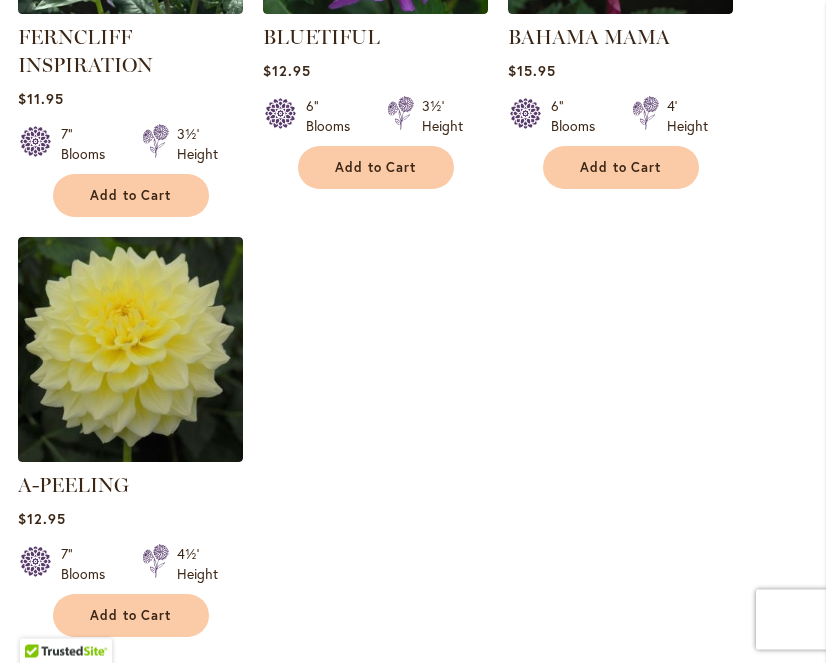click on "ORCHID ICE
$17.95
5" Blooms
4' Height" at bounding box center (413, -626) 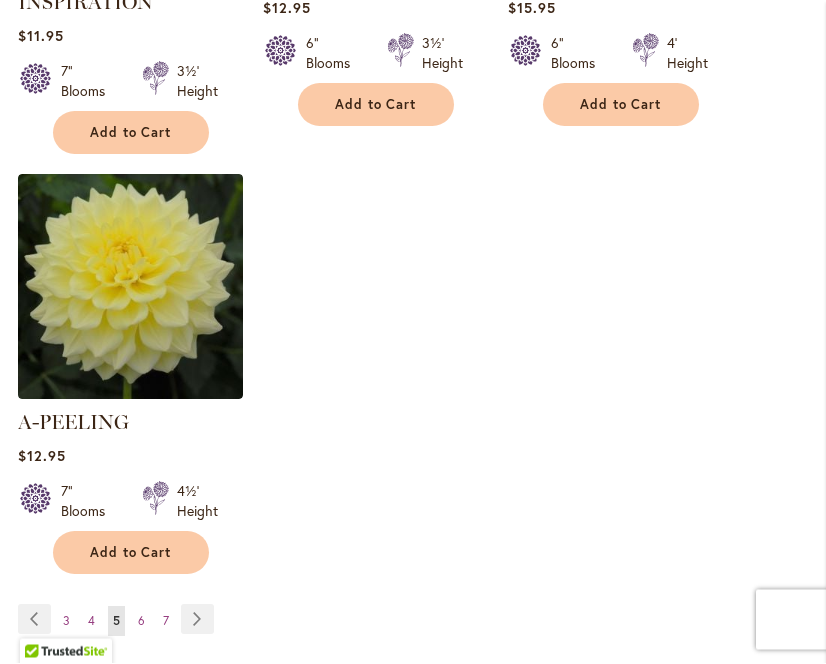 scroll, scrollTop: 2488, scrollLeft: 0, axis: vertical 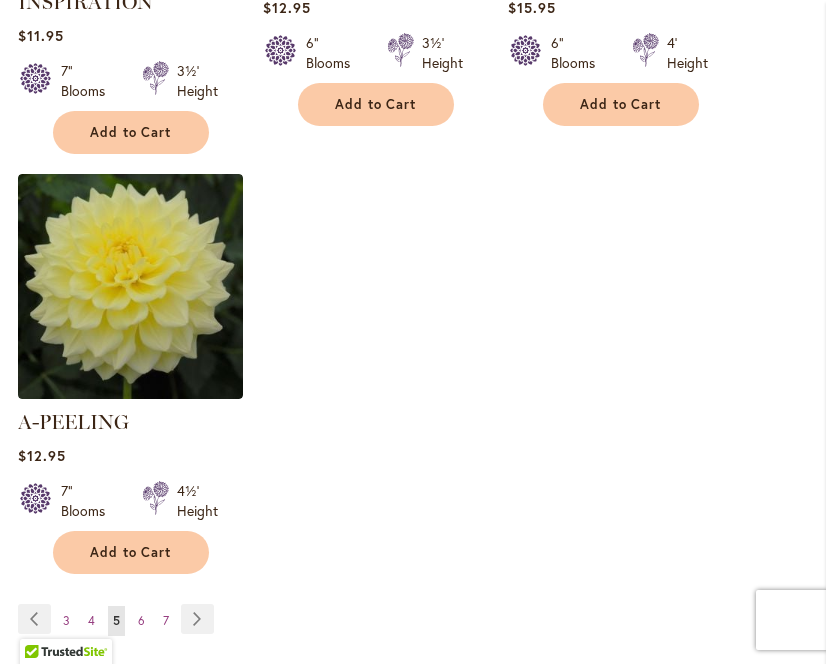 click on "Page
Next" at bounding box center (197, 619) 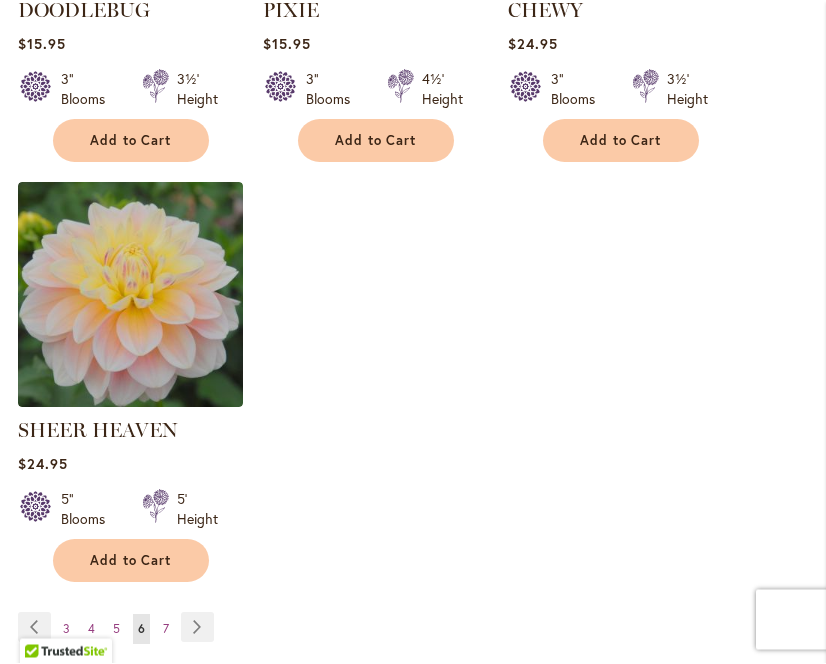 scroll, scrollTop: 2480, scrollLeft: 0, axis: vertical 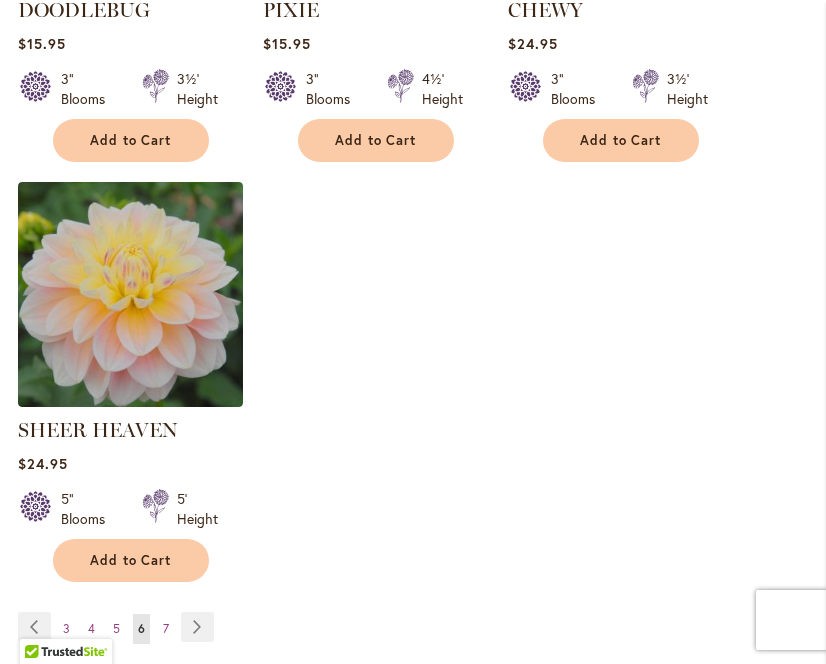 click on "Page
Next" at bounding box center [197, 627] 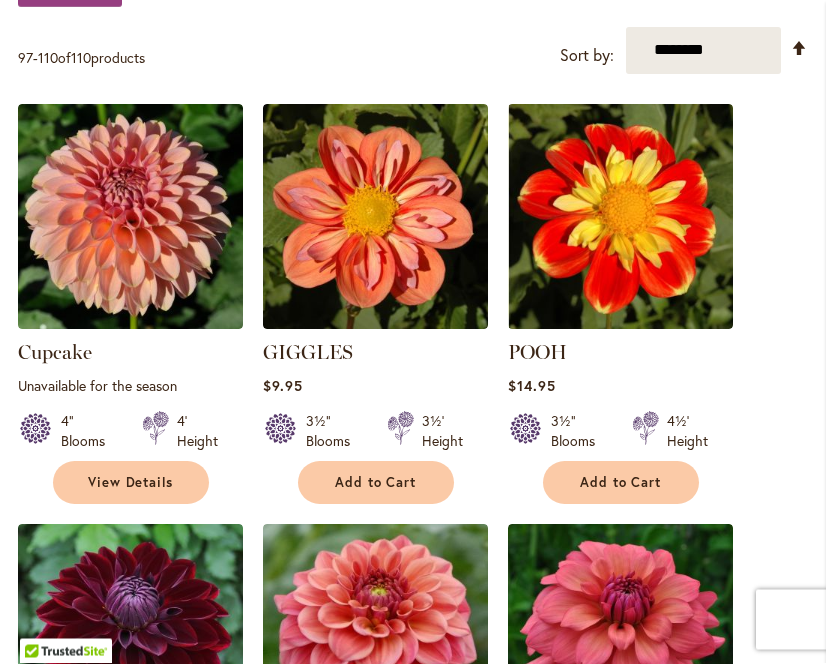 scroll, scrollTop: 431, scrollLeft: 0, axis: vertical 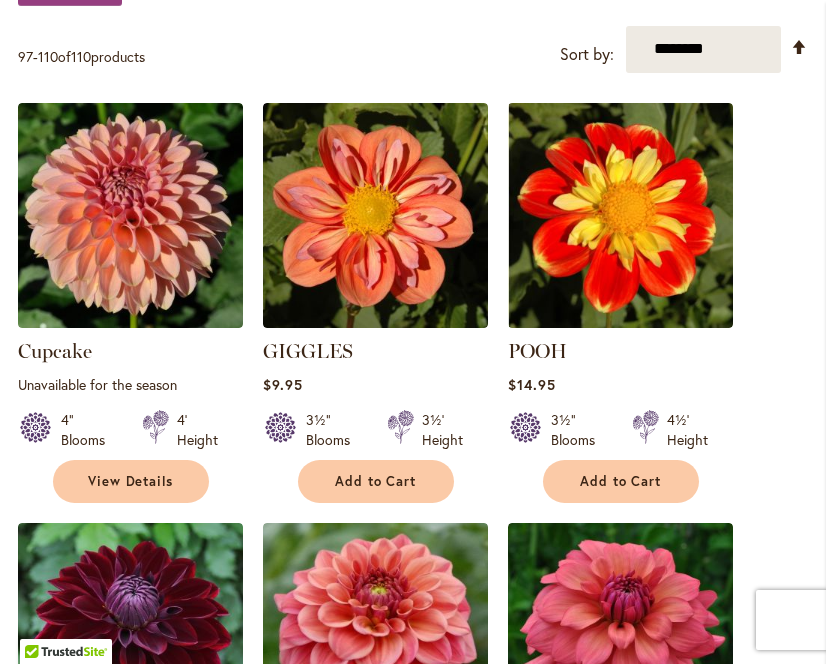 click on "Cupcake
Rating:
62%
3                  Reviews
Unavailable for the season
4" Blooms
4' Height" at bounding box center (413, 1143) 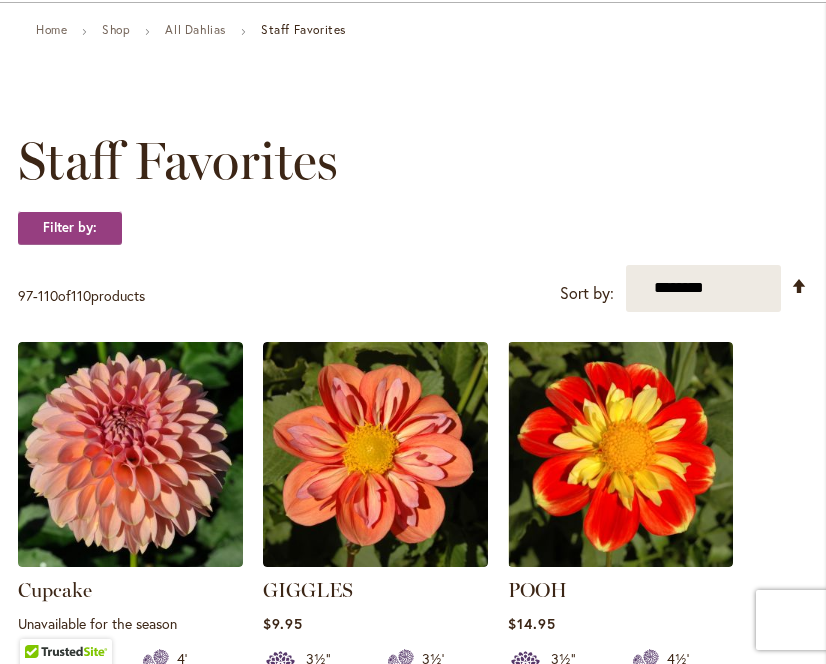 scroll, scrollTop: 0, scrollLeft: 0, axis: both 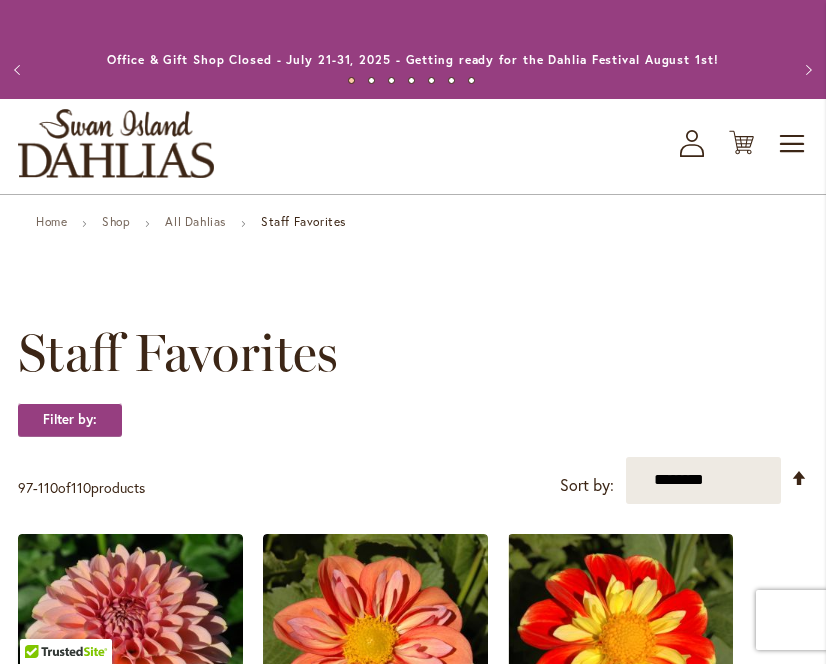 click on "Shop" at bounding box center (116, 221) 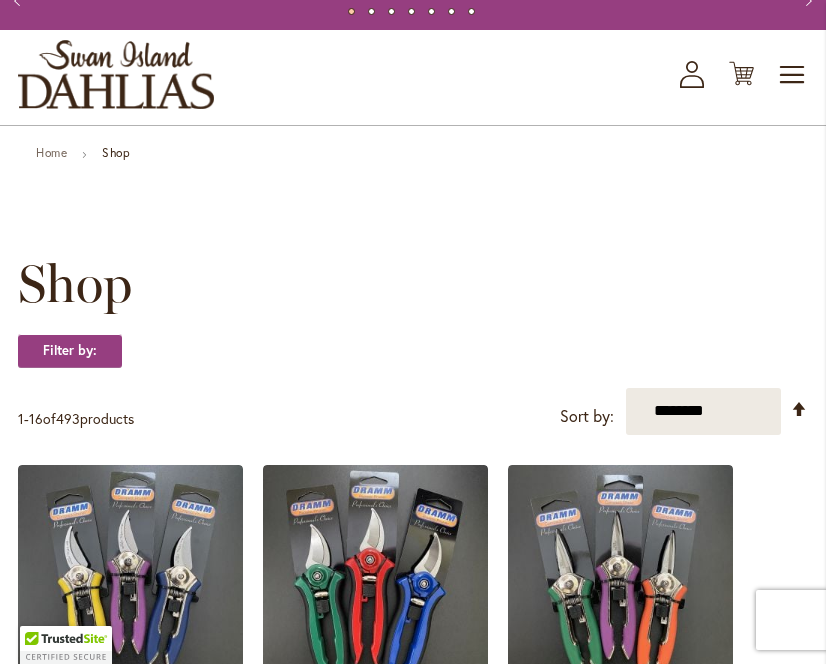 scroll, scrollTop: 214, scrollLeft: 0, axis: vertical 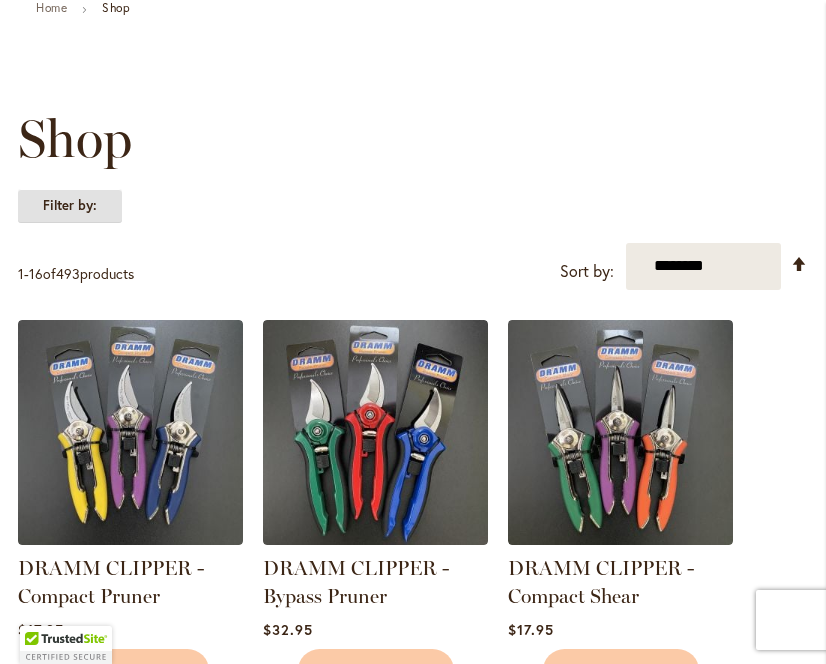 click on "Filter by:" at bounding box center [70, 206] 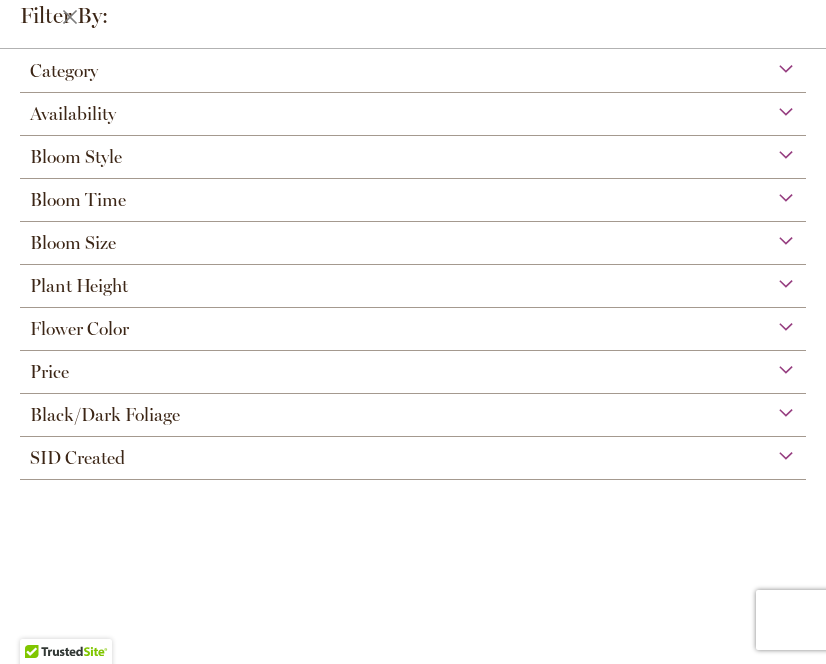 scroll, scrollTop: 26, scrollLeft: 0, axis: vertical 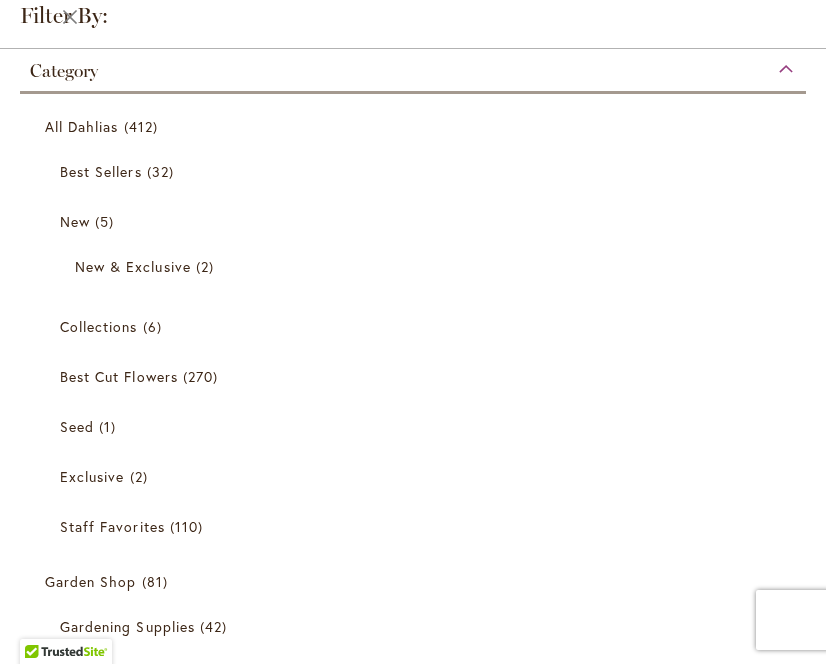 click on "Best Cut Flowers" at bounding box center [119, 376] 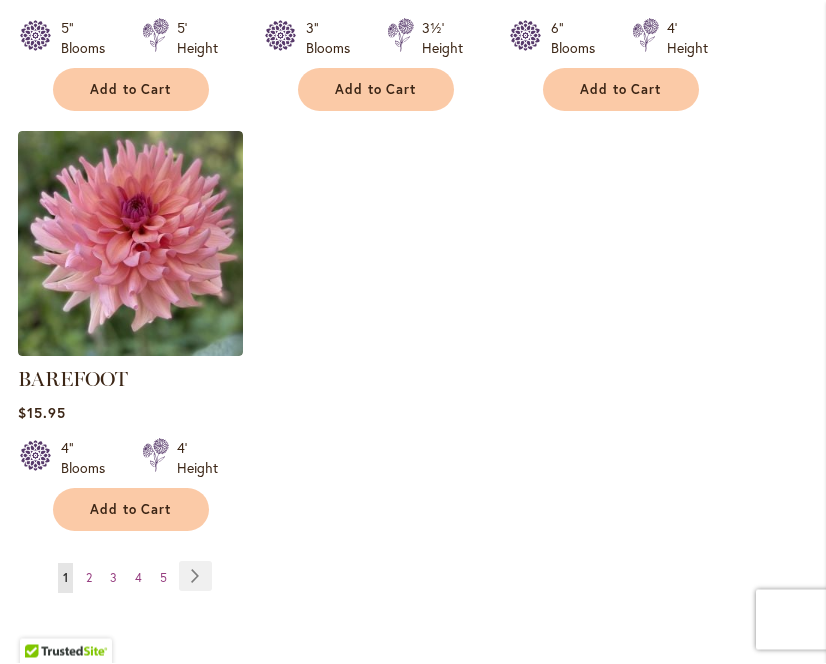 scroll, scrollTop: 2624, scrollLeft: 0, axis: vertical 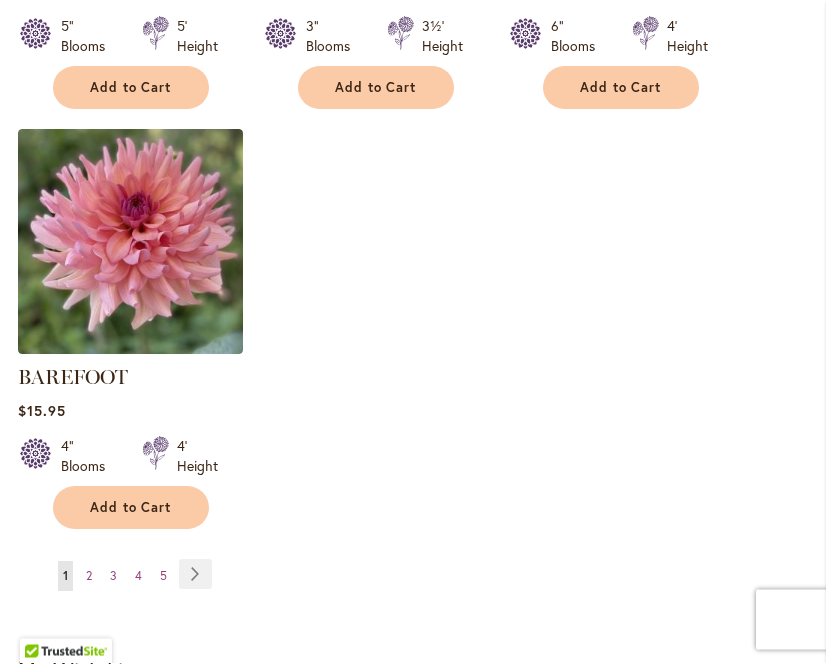 click on "Page
Next" at bounding box center (195, 575) 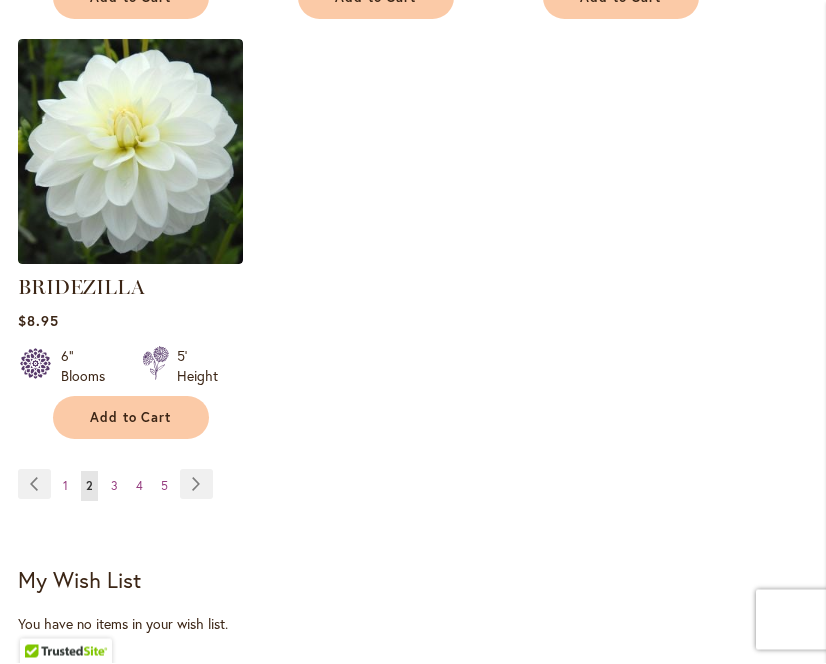 scroll, scrollTop: 2715, scrollLeft: 0, axis: vertical 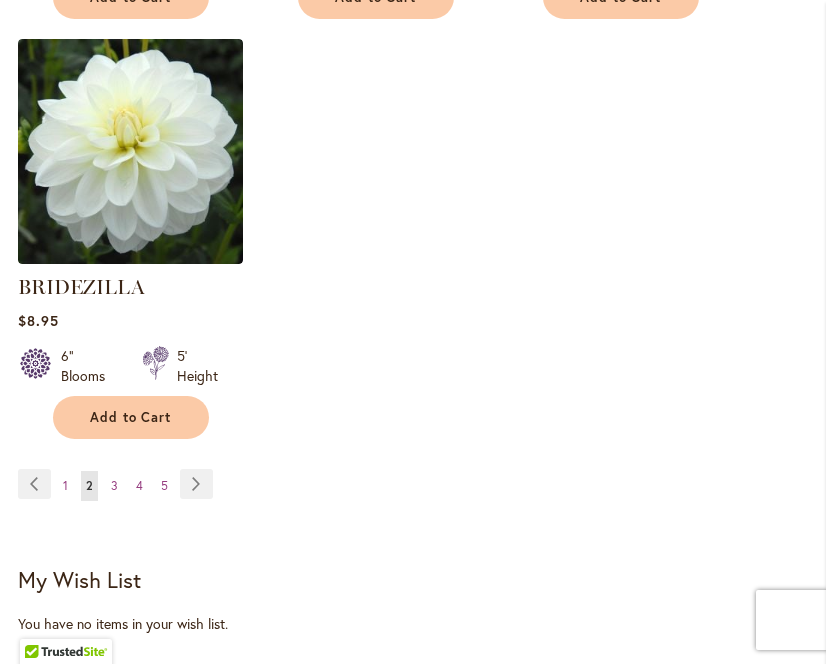 click on "Page
Next" at bounding box center (196, 484) 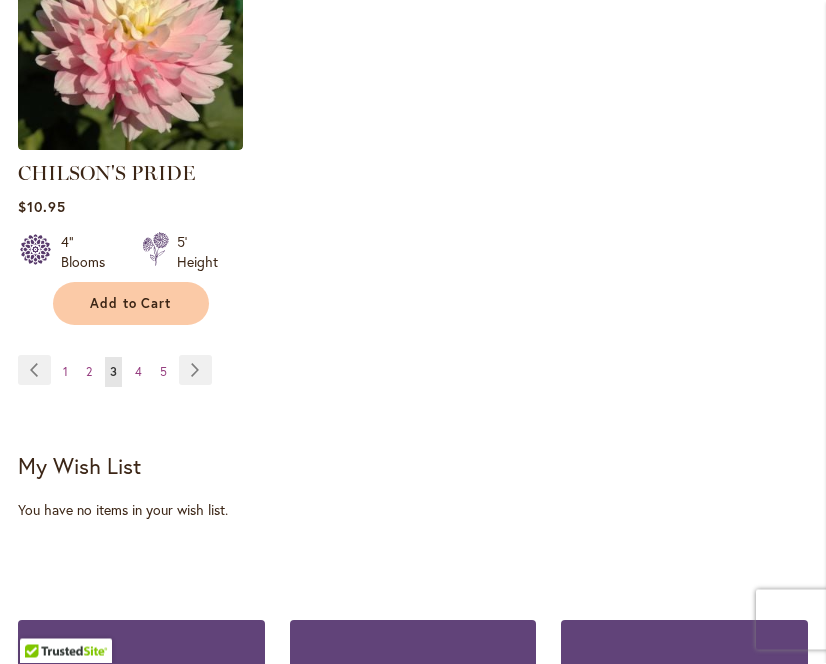 scroll, scrollTop: 2861, scrollLeft: 0, axis: vertical 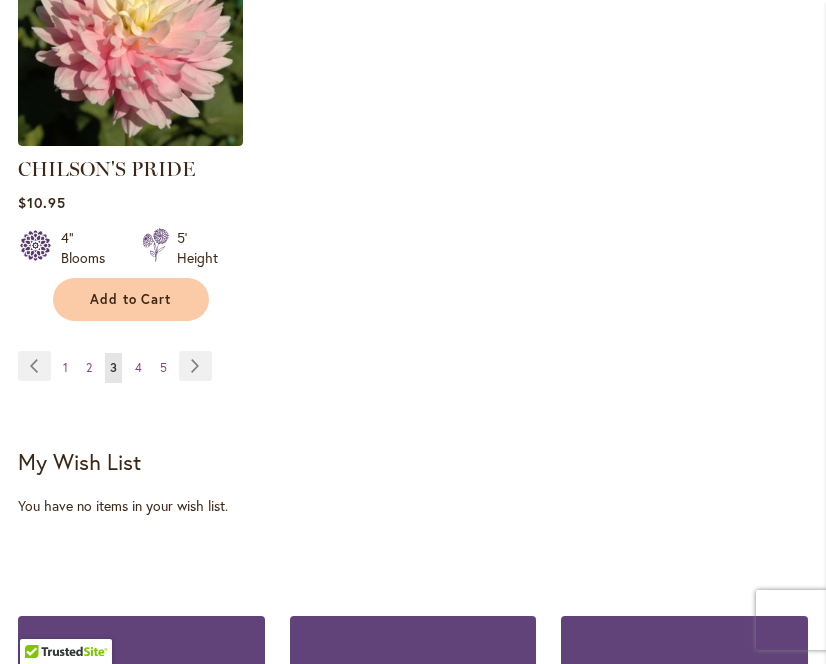 click on "Page
Next" at bounding box center (195, 366) 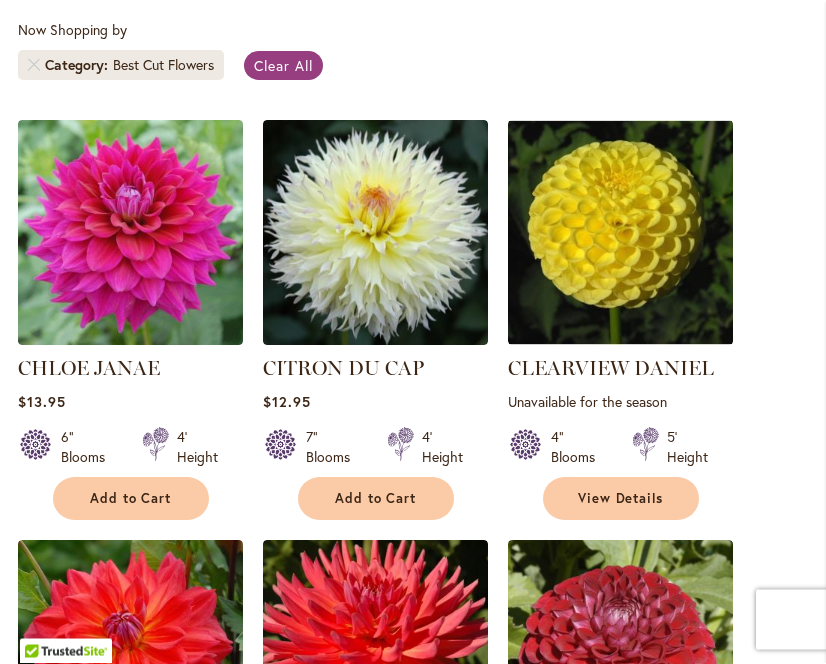 scroll, scrollTop: 535, scrollLeft: 0, axis: vertical 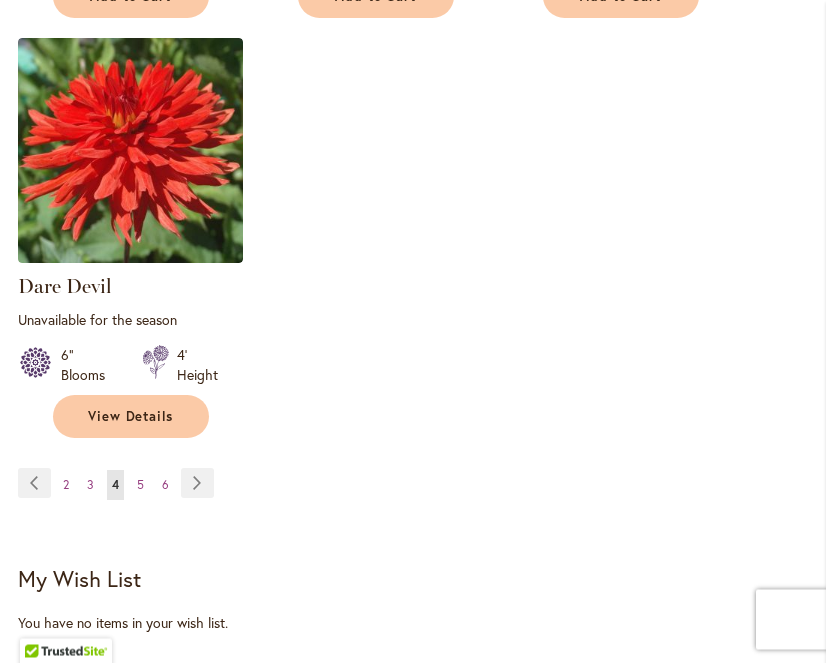 click on "Page
Next" at bounding box center [197, 484] 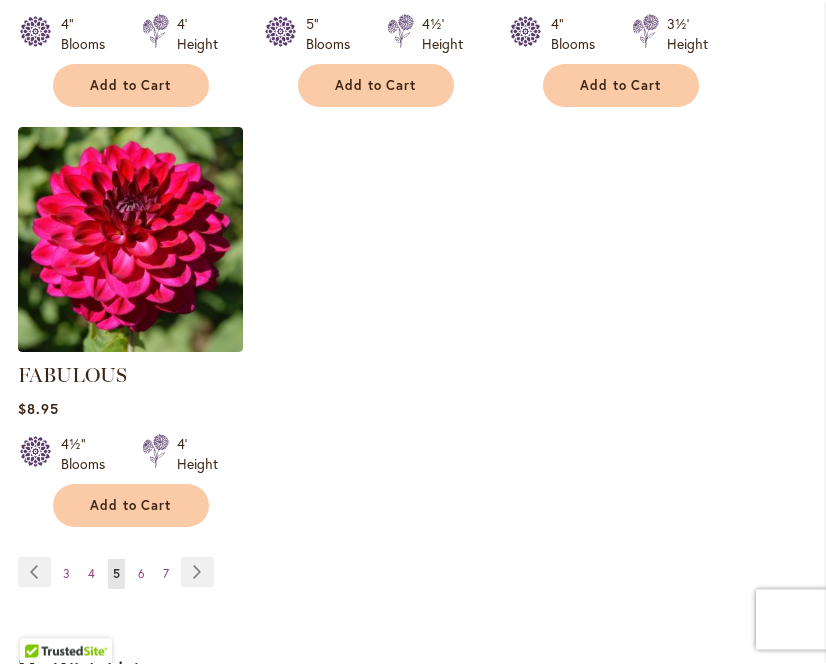 scroll, scrollTop: 2627, scrollLeft: 0, axis: vertical 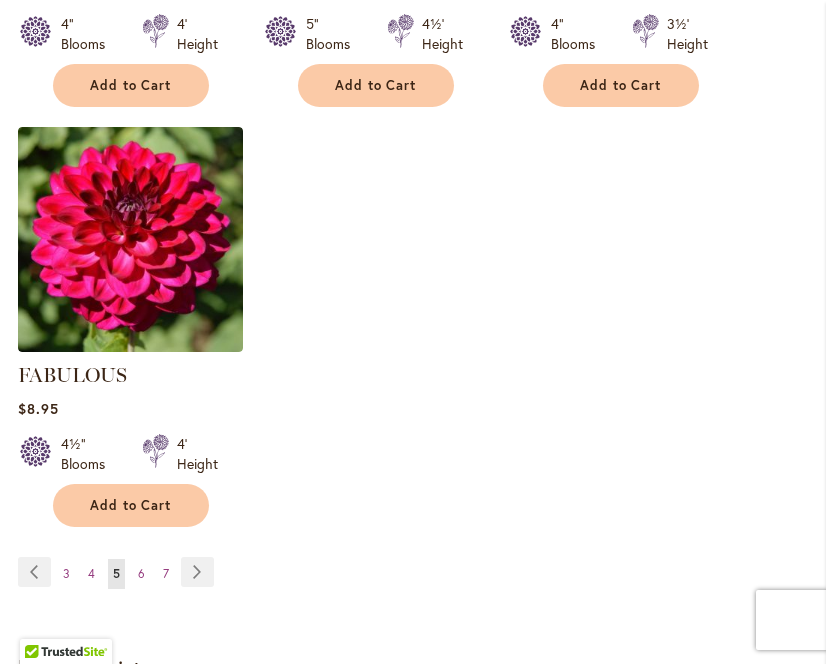click on "Page
Next" at bounding box center (197, 572) 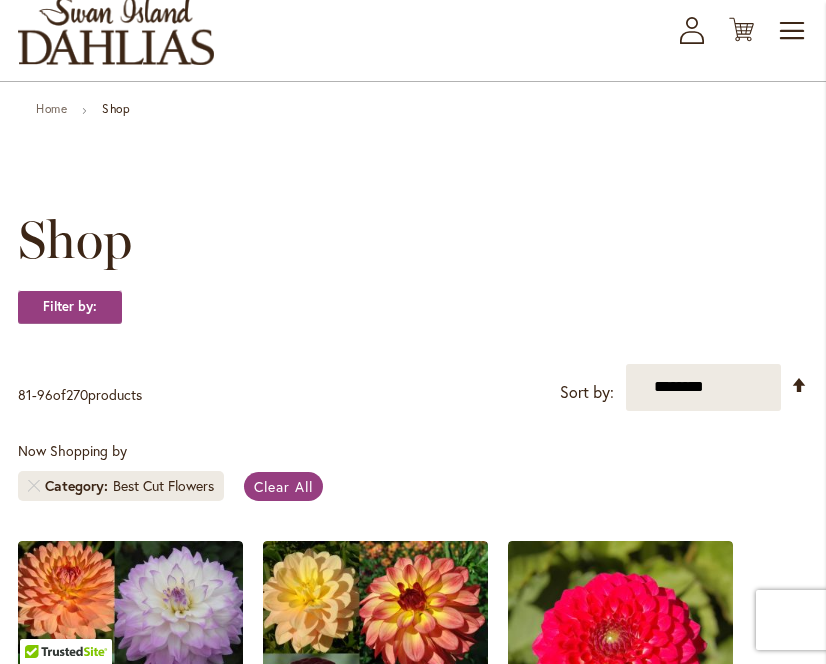 scroll, scrollTop: 0, scrollLeft: 0, axis: both 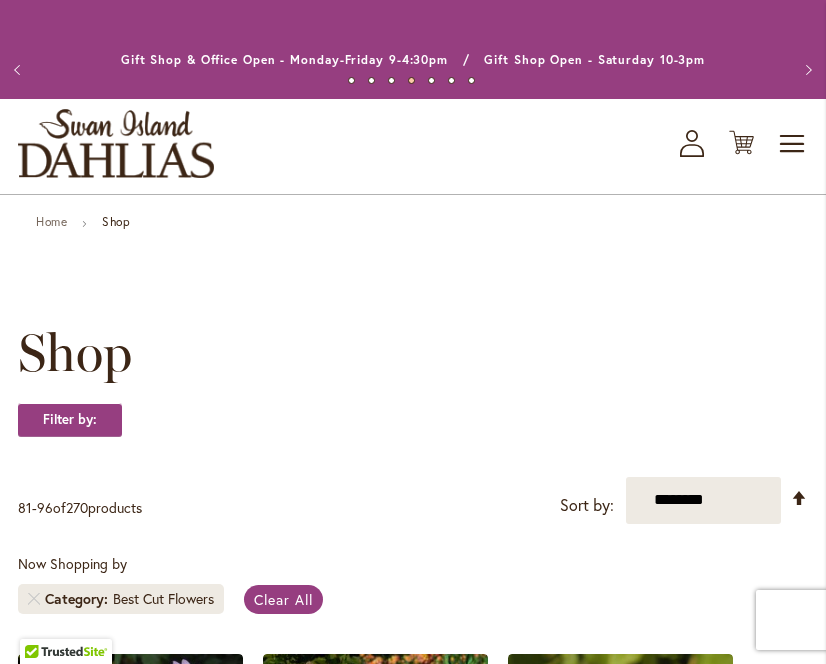 click on "Toggle Nav" at bounding box center (793, 144) 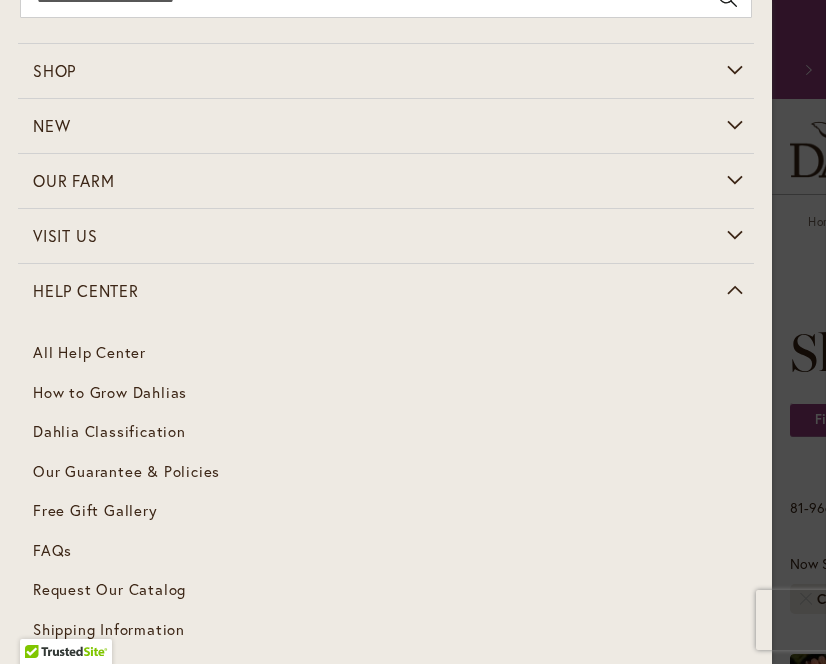 scroll, scrollTop: 80, scrollLeft: 0, axis: vertical 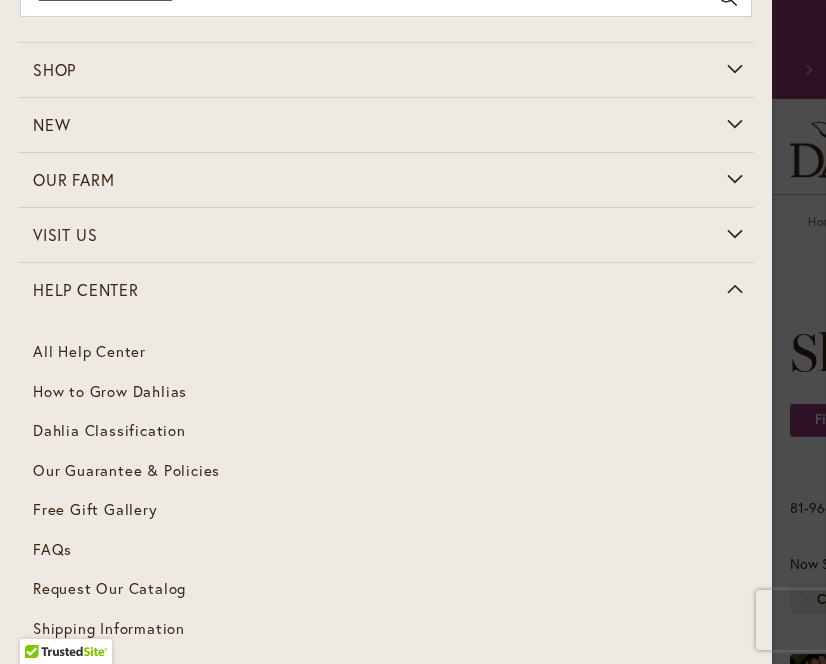 click on "How to Grow Dahlias" at bounding box center [386, 392] 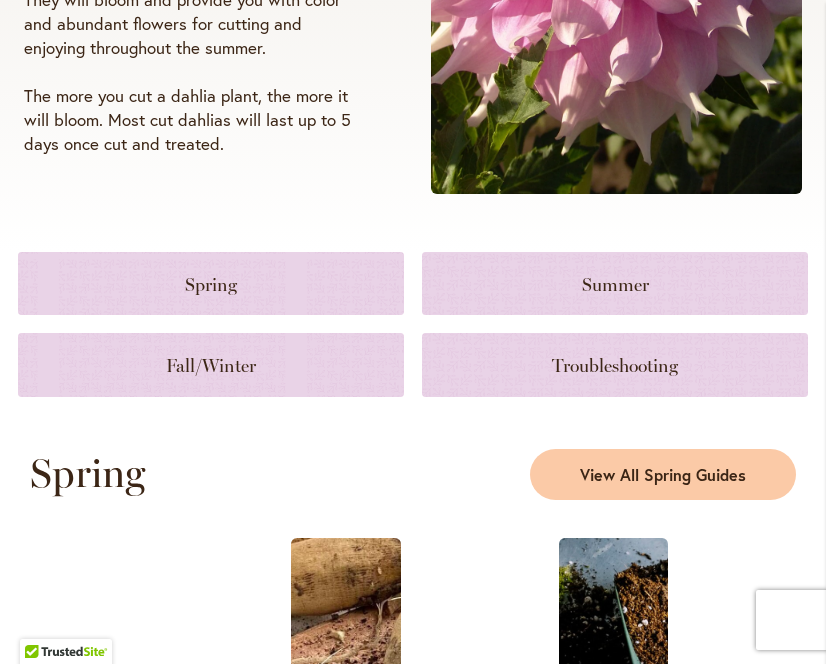 scroll, scrollTop: 669, scrollLeft: 0, axis: vertical 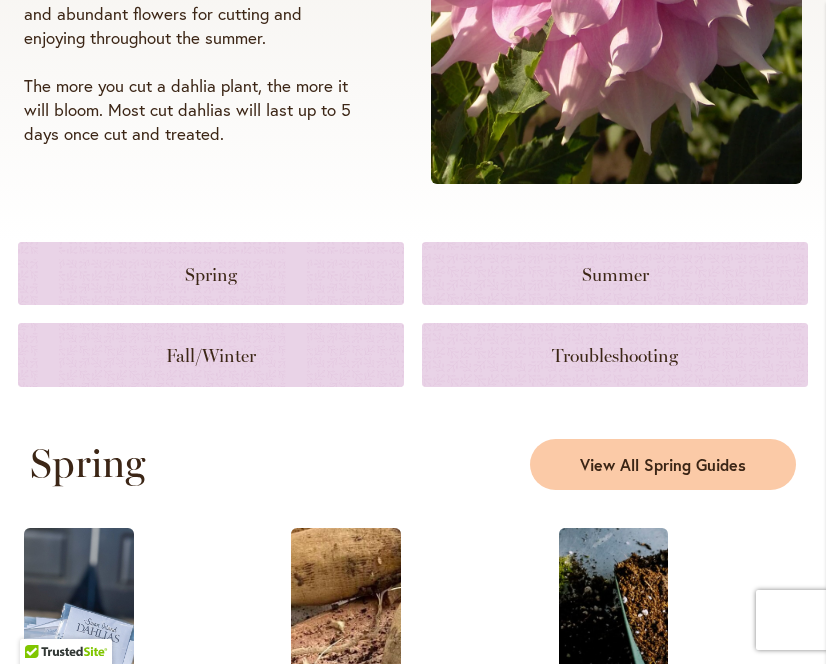 click at bounding box center [615, 273] 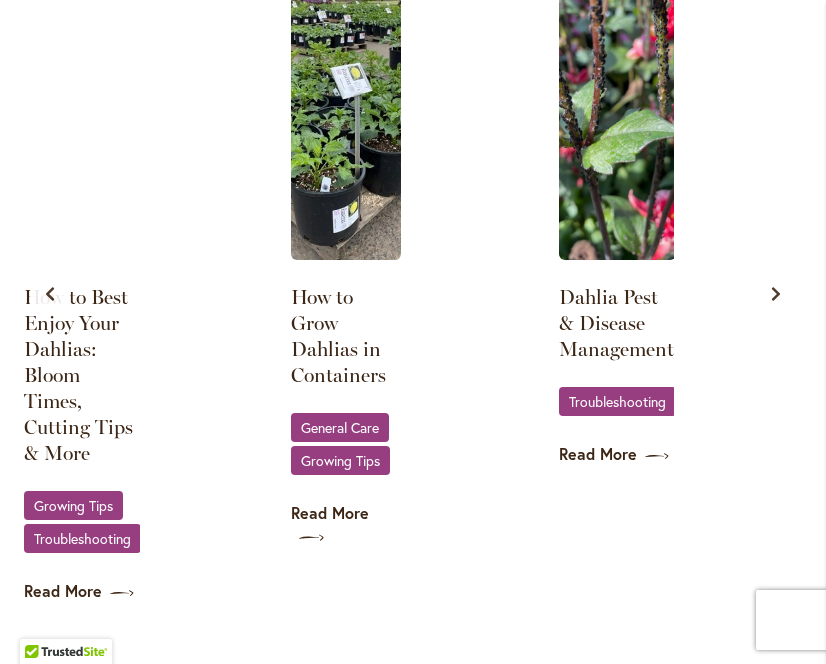 scroll, scrollTop: 2257, scrollLeft: 0, axis: vertical 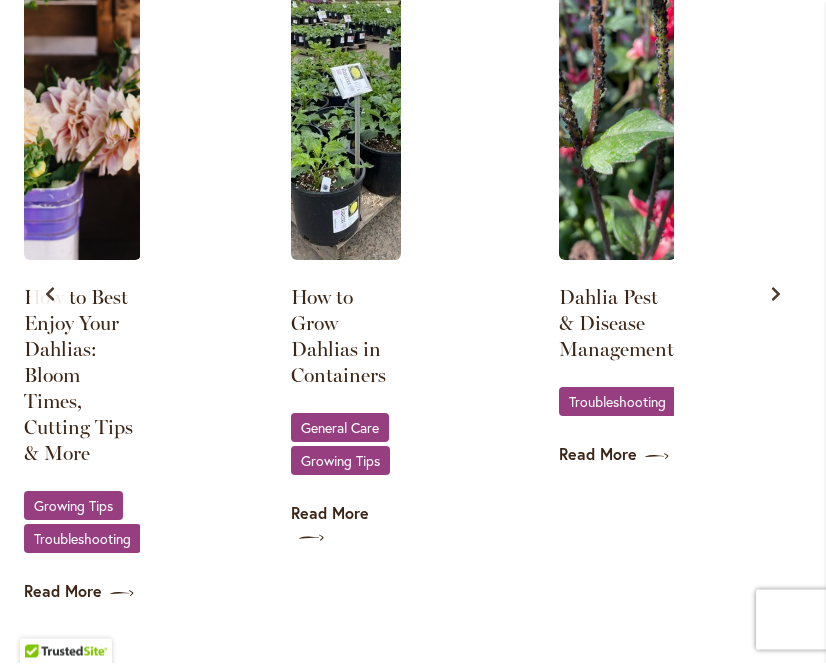 click on "Troubleshooting" at bounding box center [617, 402] 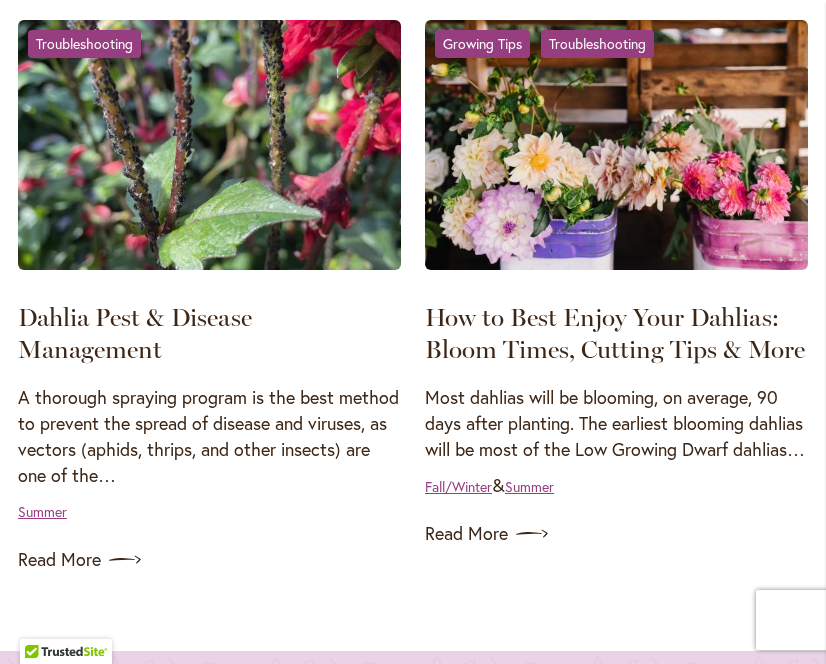 scroll, scrollTop: 384, scrollLeft: 0, axis: vertical 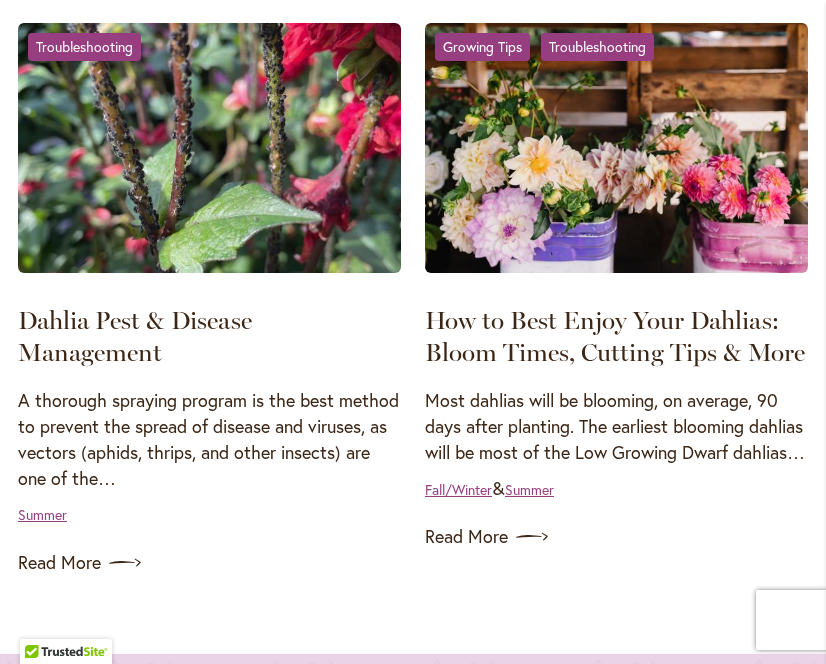 click on "A thorough spraying program is the best method to prevent the spread of disease and viruses, as vectors (aphids, thrips, and other insects) are one of the…" at bounding box center [209, 439] 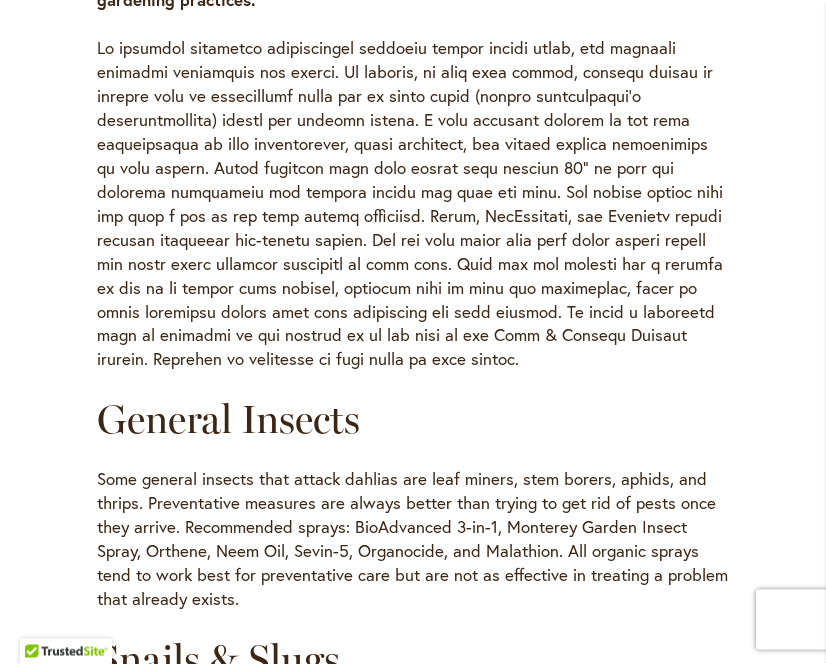 scroll, scrollTop: 1072, scrollLeft: 0, axis: vertical 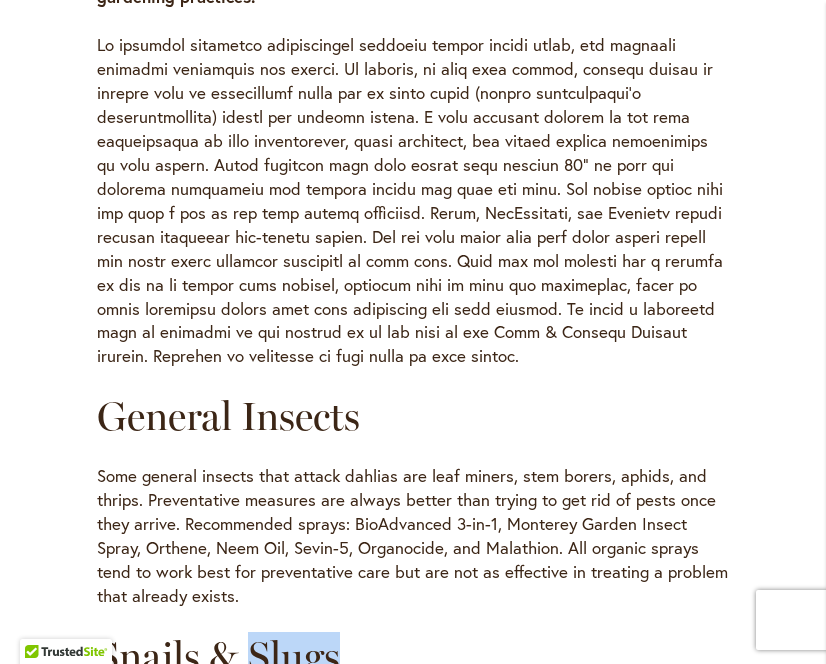 click on "Snails & Slugs" at bounding box center (413, 656) 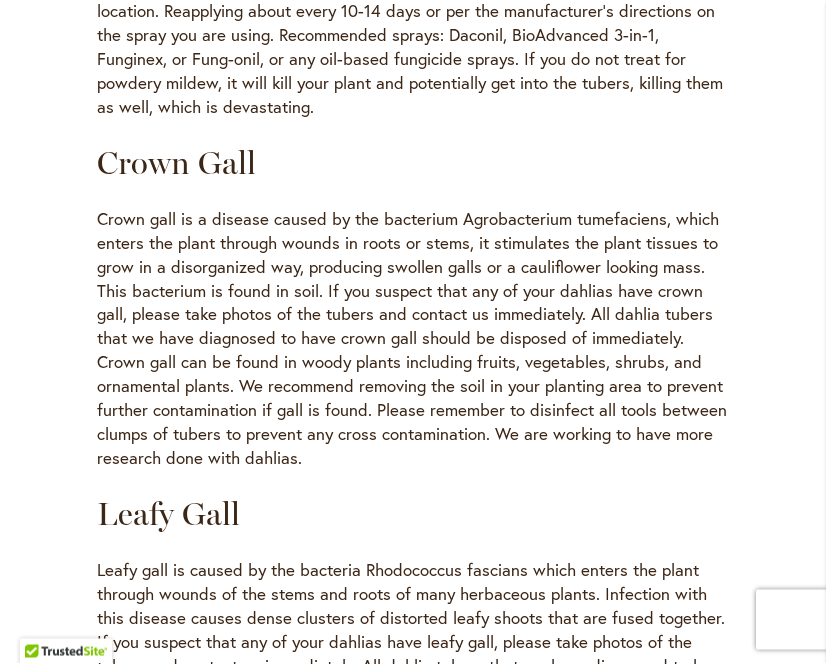 scroll, scrollTop: 3473, scrollLeft: 0, axis: vertical 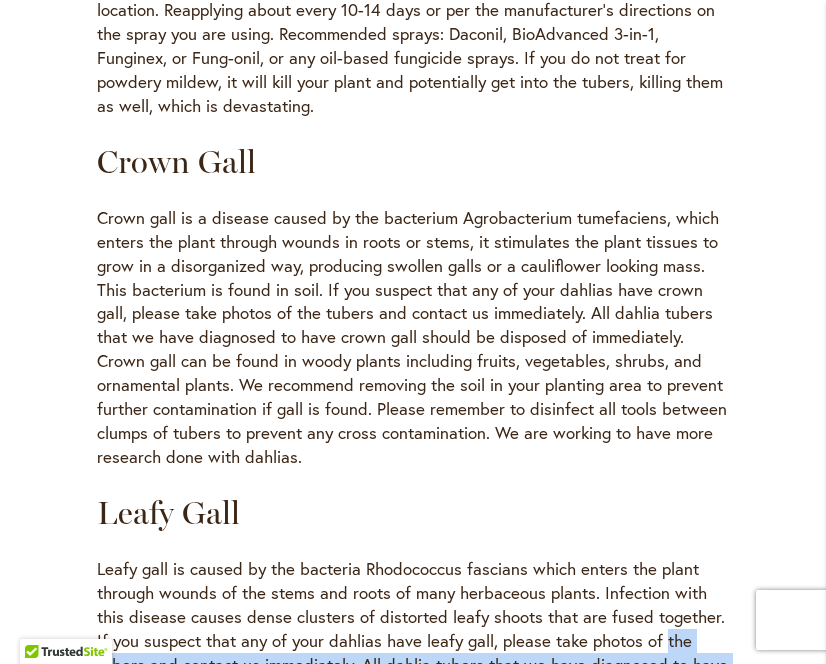 click on "Pests & Problems
Keys to Keeping Your Plants & Tubers Healthy
Maintain a healthy garden by controlling and preventing the spread of disease and virus through vectors (aphids, thrips, and other insects) which are known to be one of the main transporters. Pest prevention programs can assist in reducing damage to you plants and help control the spread of disease and virus. Research, along with new products is helping to protect our environment. Please be sure to handle products properly and research the best option for your gardening practices.
General Insects
Snails & Slugs
Check out this helpful  PDF by Oregon State University .
Earwigs
These insects will crawl up your plants and most often are found hiding or chewing on your blooms. They can be a nuisance especially when you cut your dahlias to bring the beautiful blooms inside. We recommend treating your plants with Sevin-5 dust or spray, malathion, or sprays containing pyrethrins." at bounding box center (413, -814) 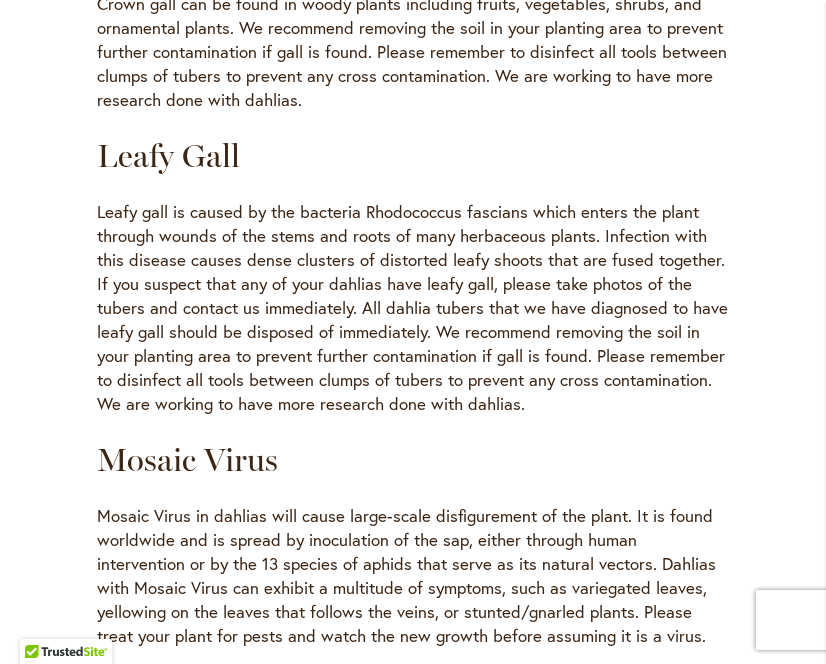 scroll, scrollTop: 3894, scrollLeft: 0, axis: vertical 